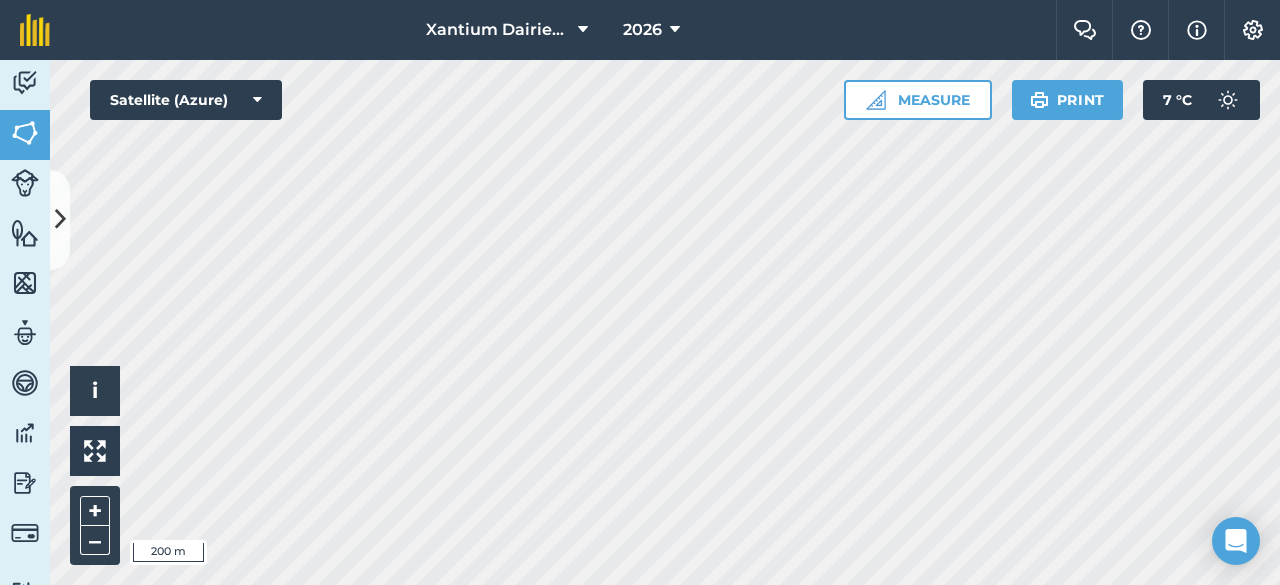 scroll, scrollTop: 0, scrollLeft: 0, axis: both 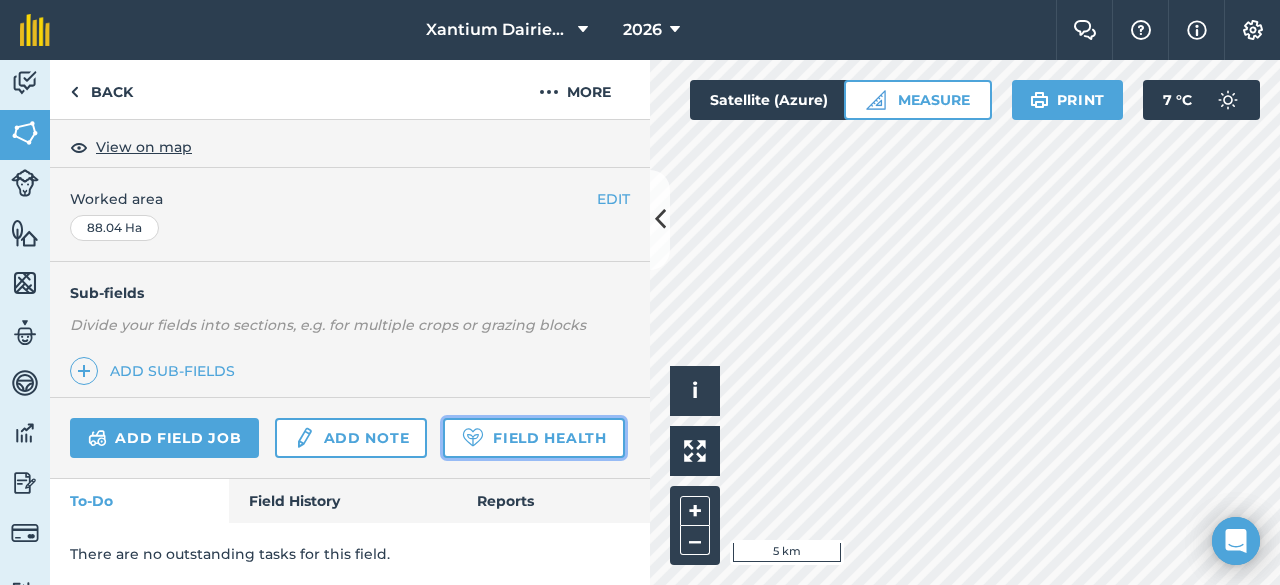 click on "Field Health" at bounding box center (533, 438) 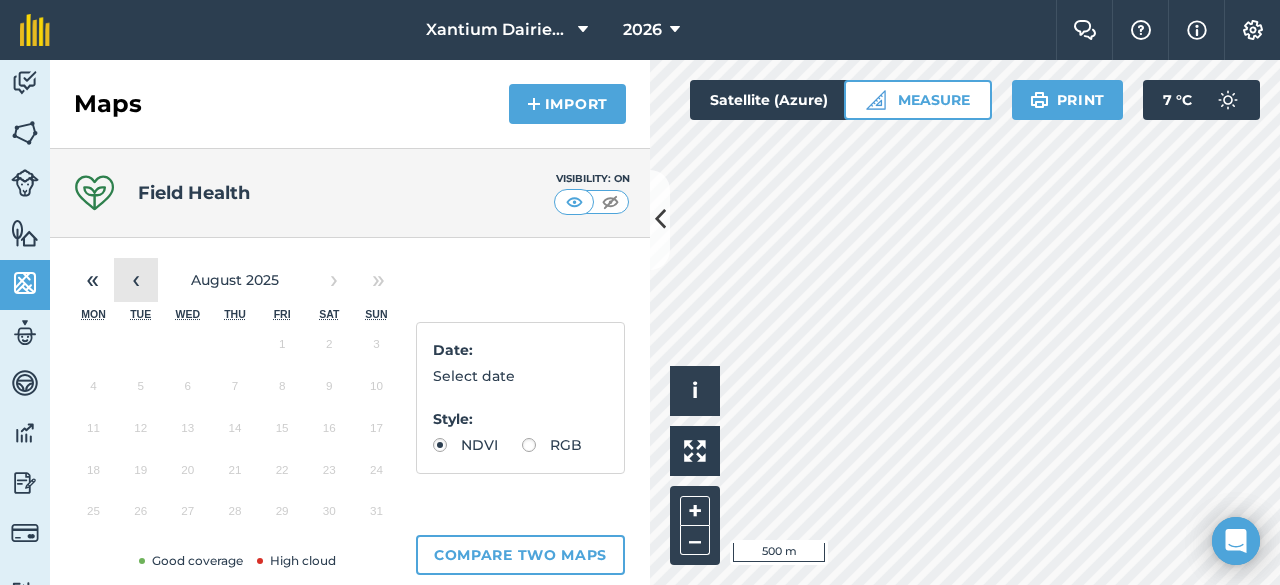 click on "‹" at bounding box center (136, 280) 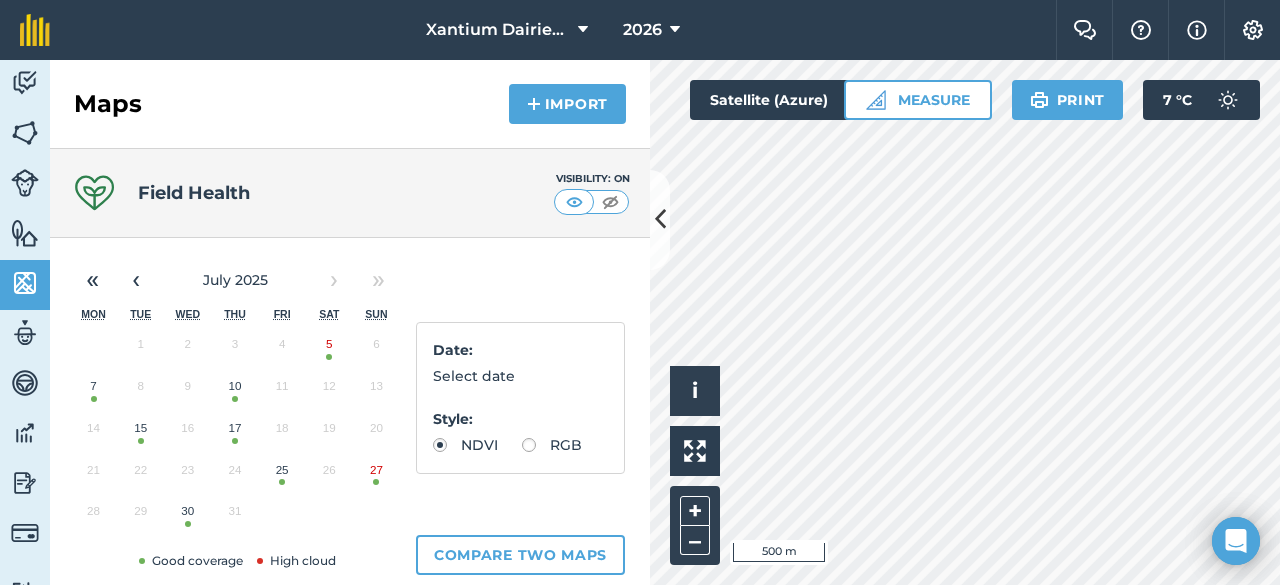 click on "30" at bounding box center (187, 516) 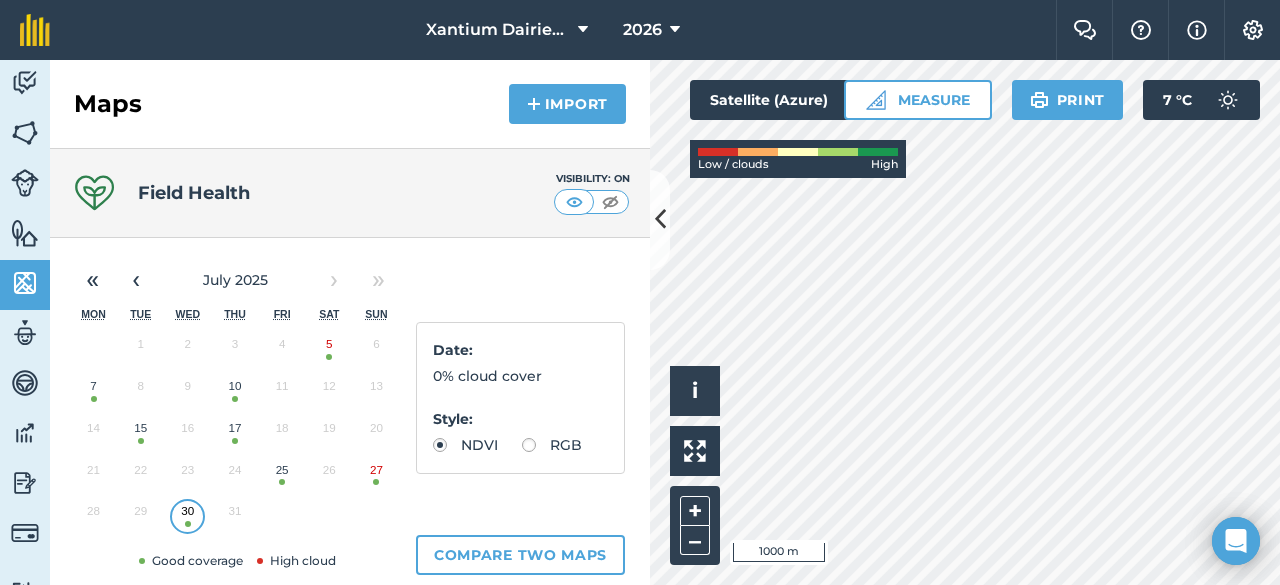 click on "RGB" at bounding box center (552, 445) 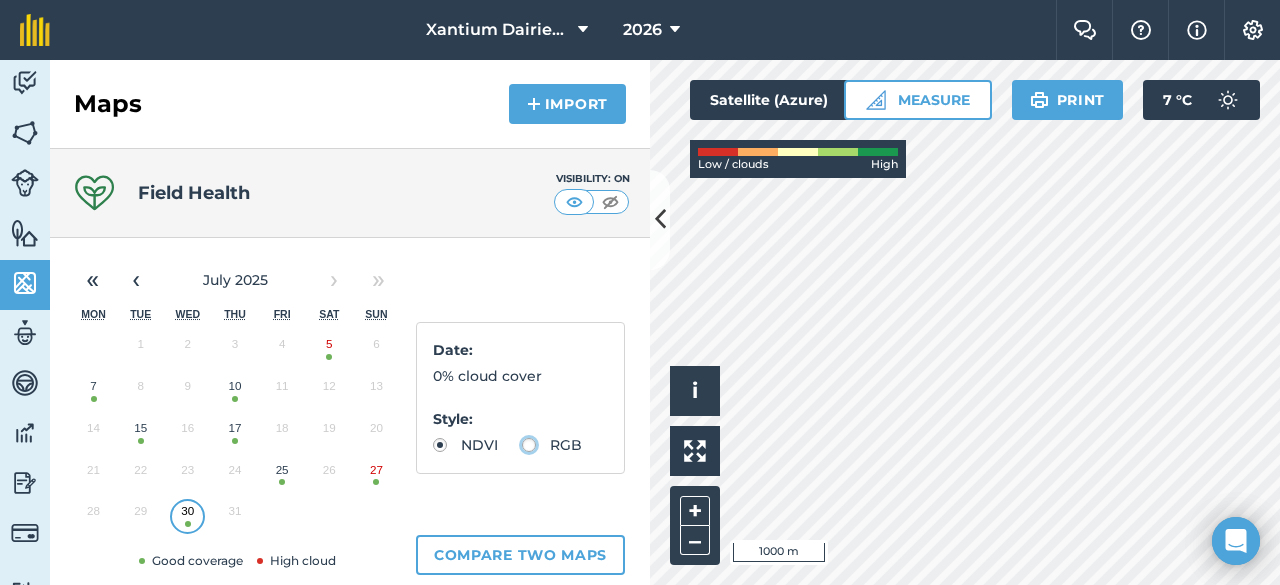 click on "RGB" at bounding box center [-9943, 444] 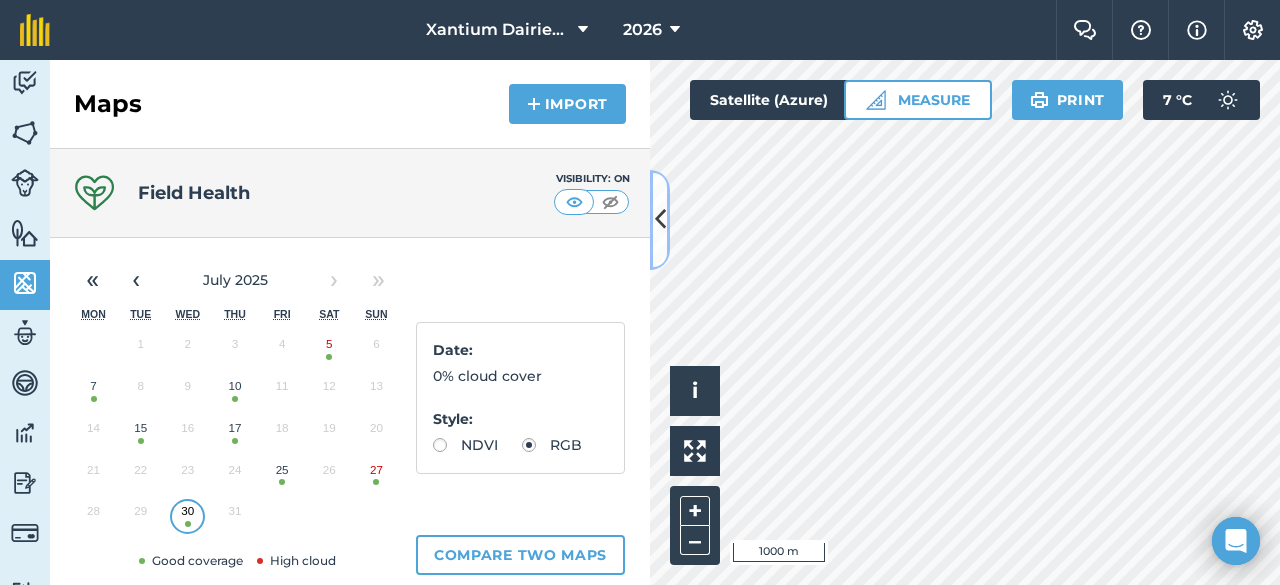click at bounding box center (660, 220) 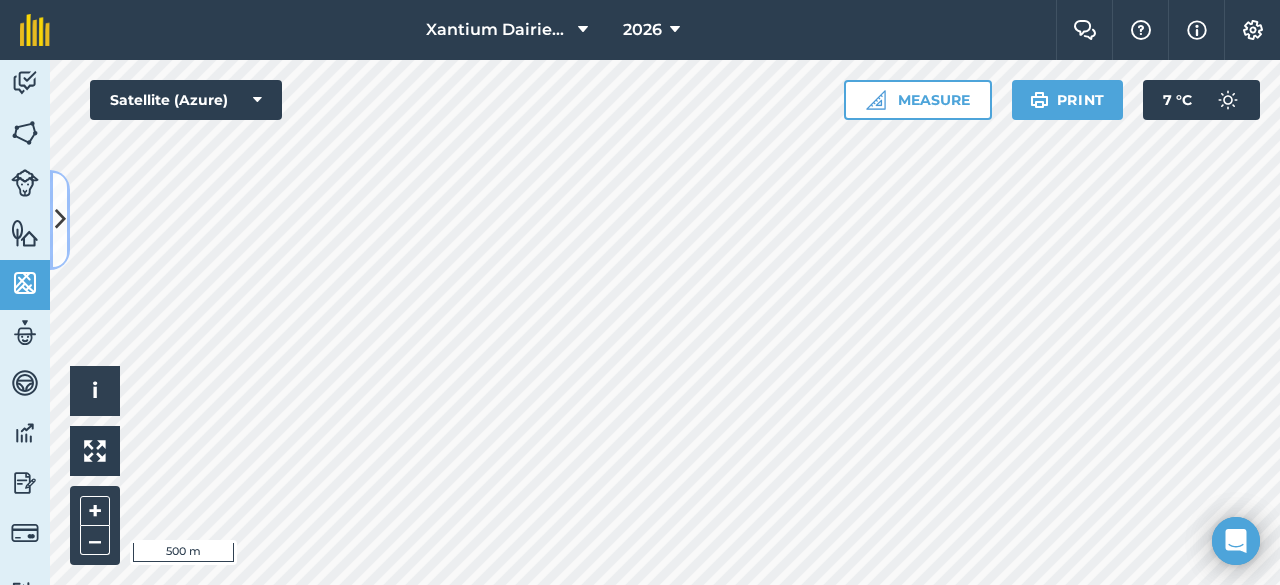 click at bounding box center (60, 219) 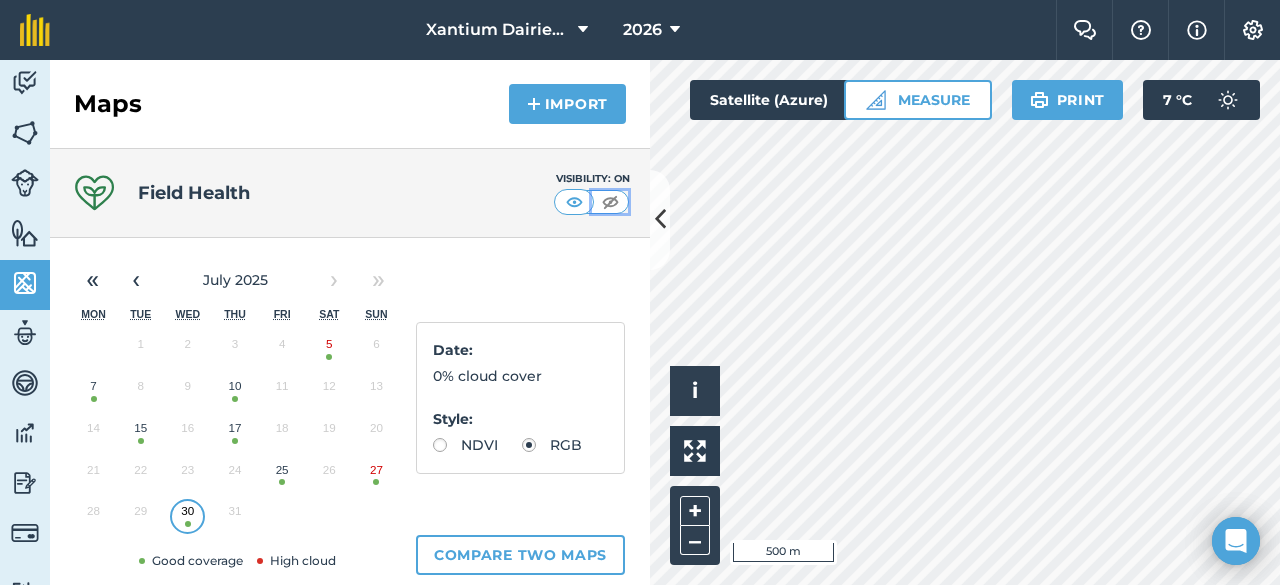 click at bounding box center (610, 202) 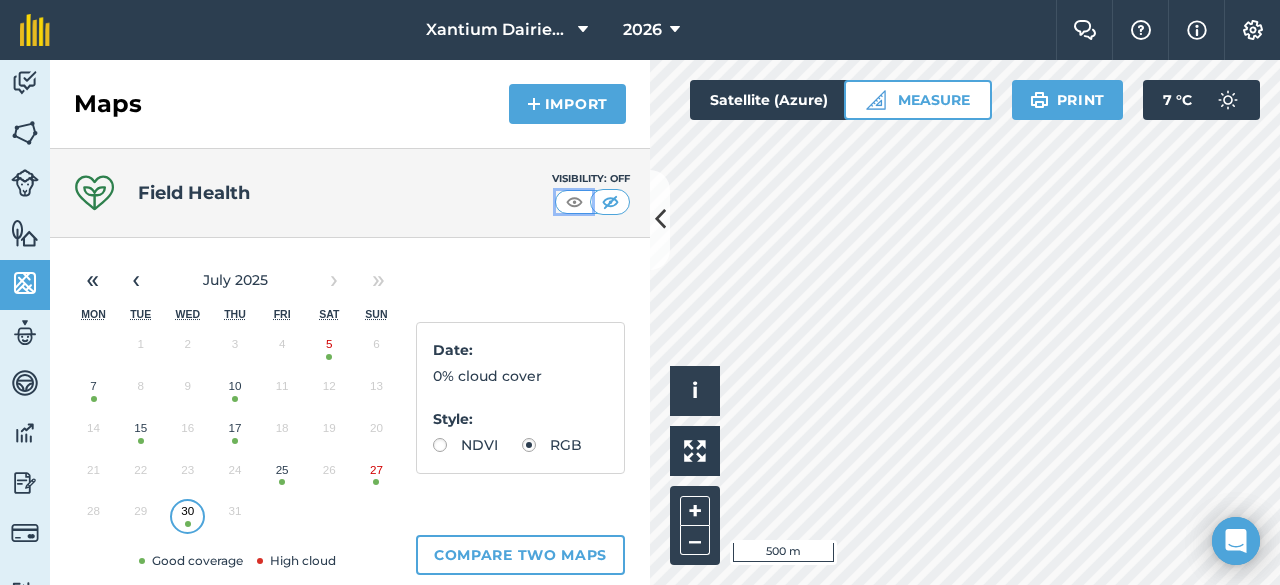 click at bounding box center (574, 202) 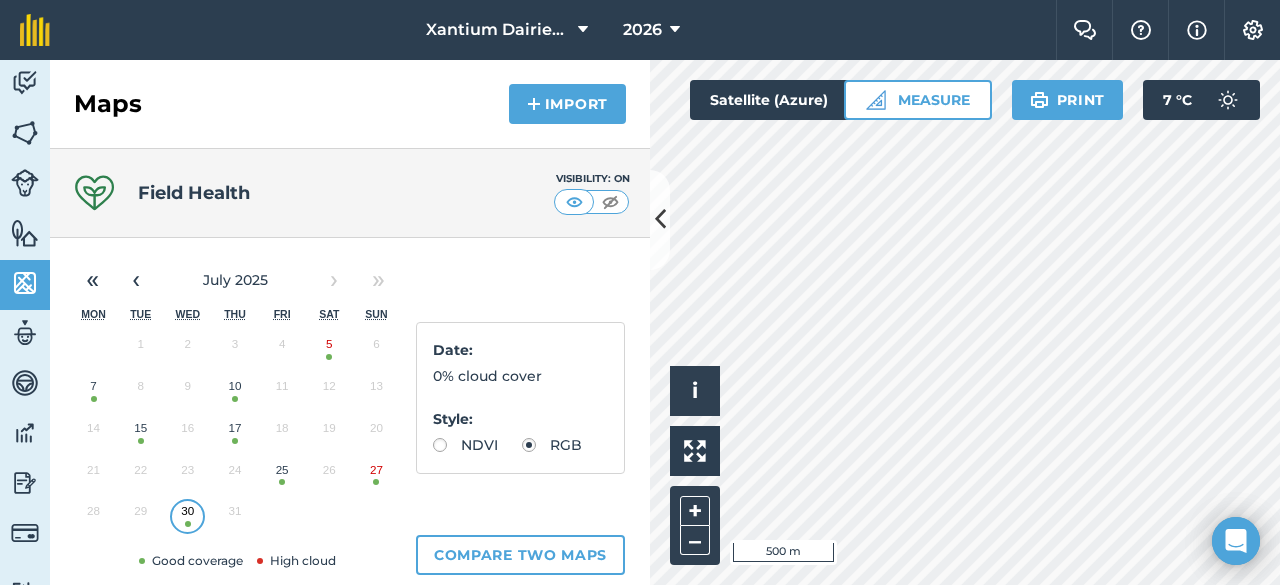 click on "Date : 0% cloud cover Style :   NDVI   RGB" at bounding box center [520, 398] 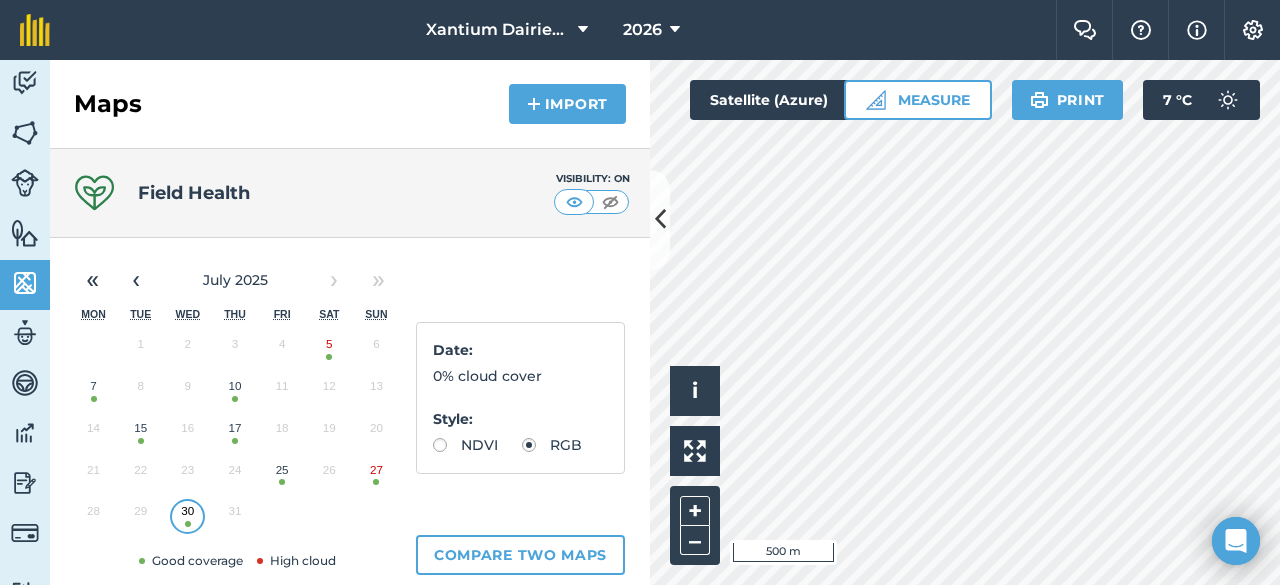 click on "NDVI" at bounding box center [465, 445] 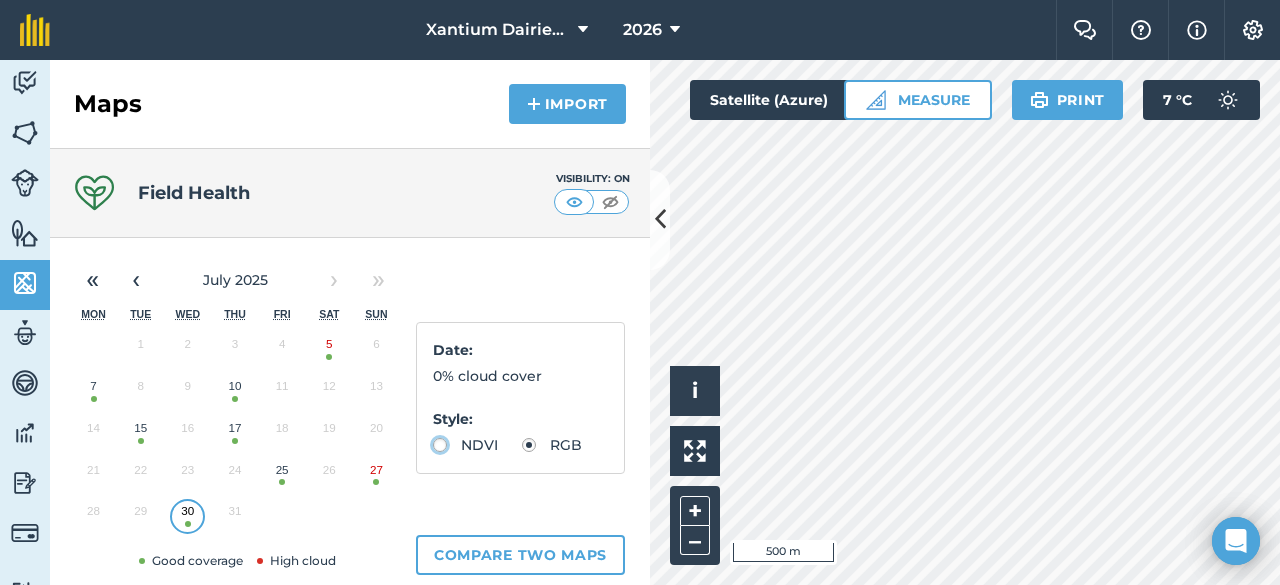 radio on "true" 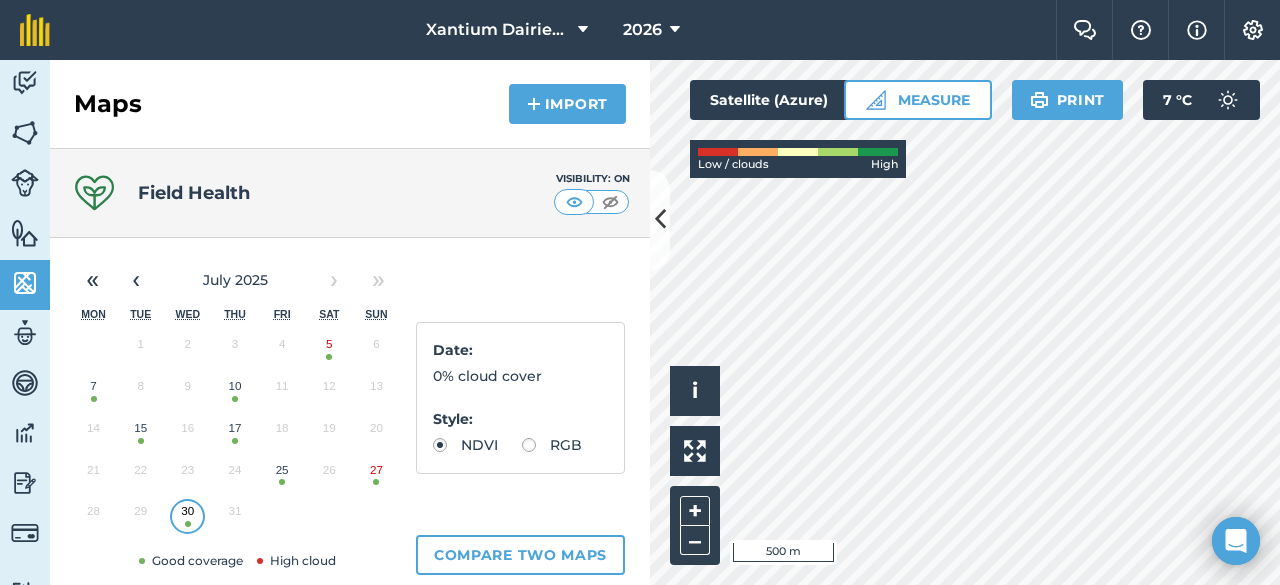 click on "RGB" at bounding box center [552, 445] 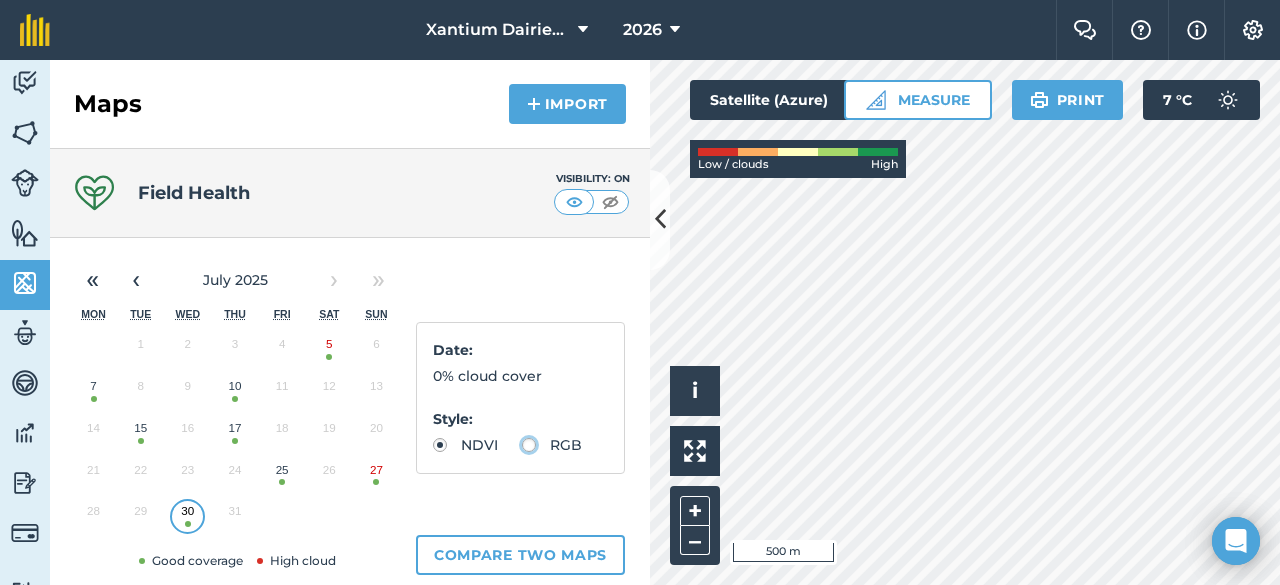 radio on "true" 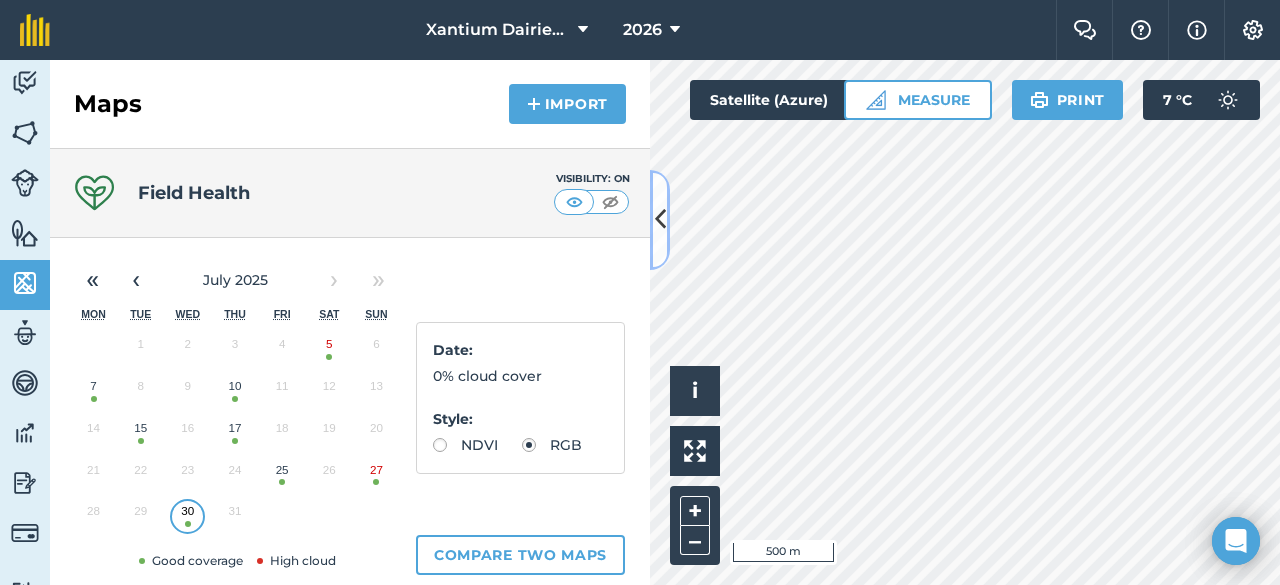 click at bounding box center (660, 219) 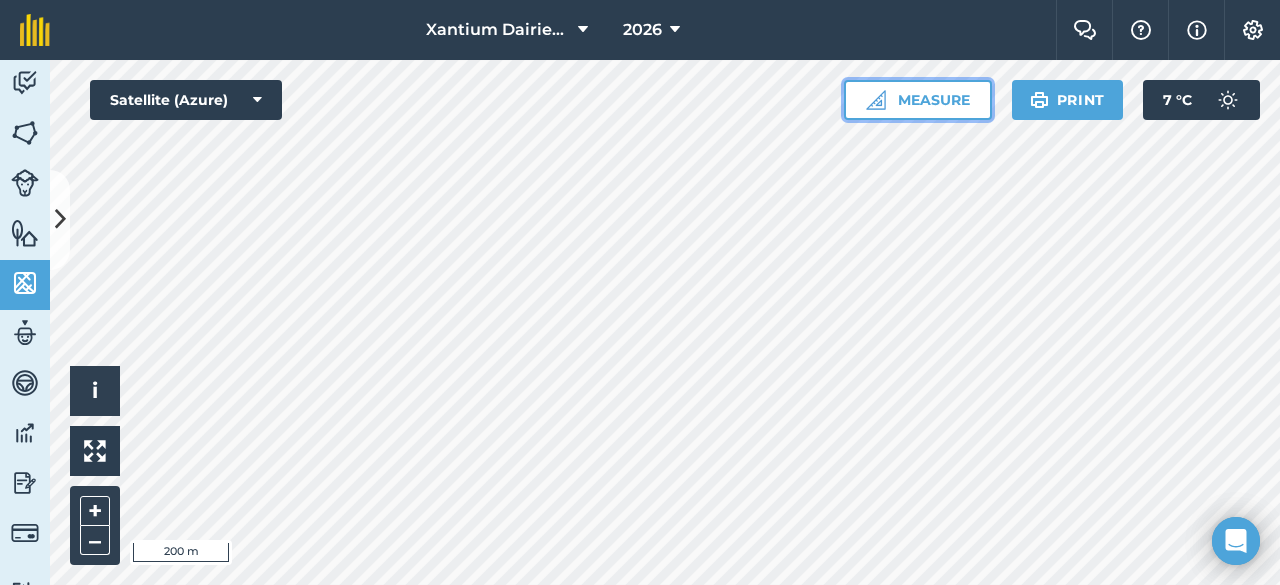 click on "Measure" at bounding box center (918, 100) 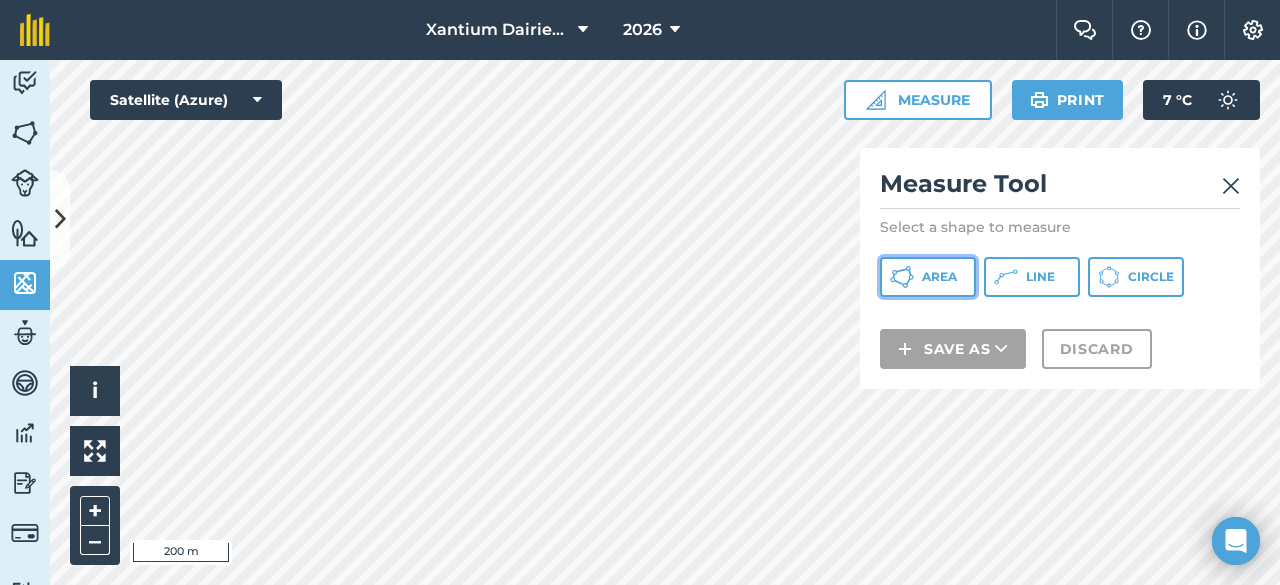 click on "Area" at bounding box center [928, 277] 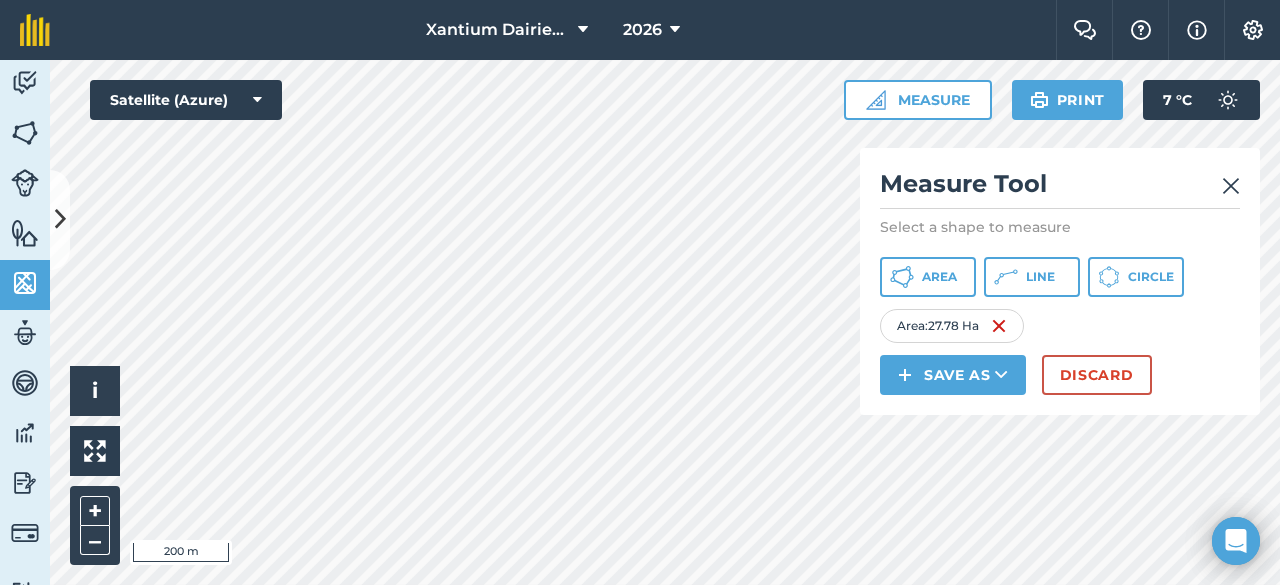 click at bounding box center (1231, 186) 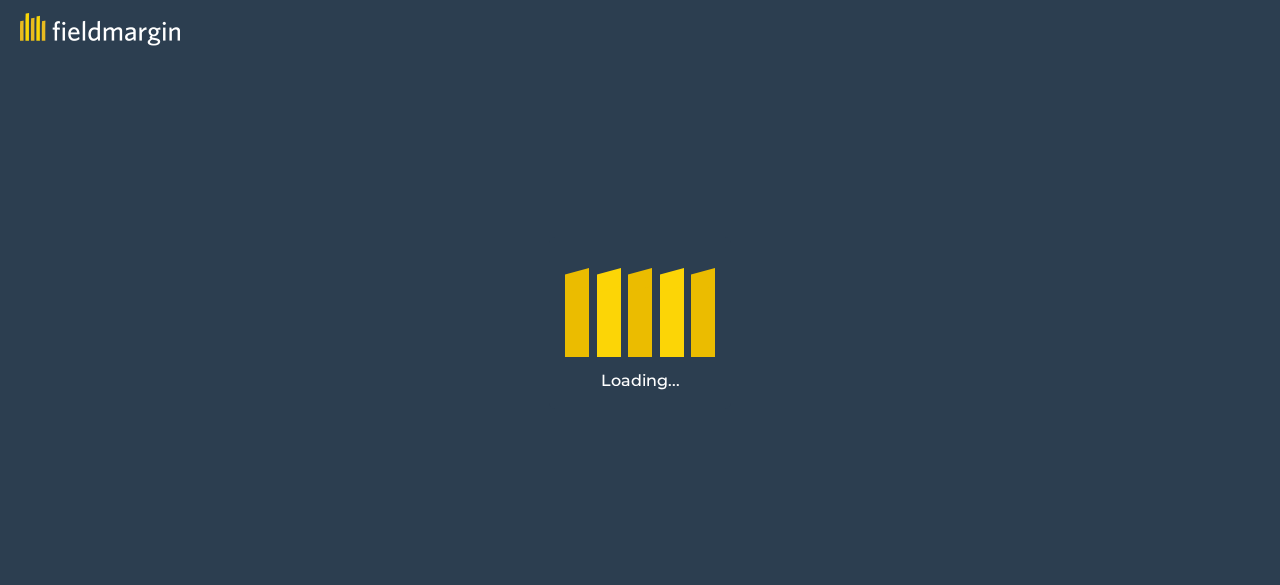 scroll, scrollTop: 0, scrollLeft: 0, axis: both 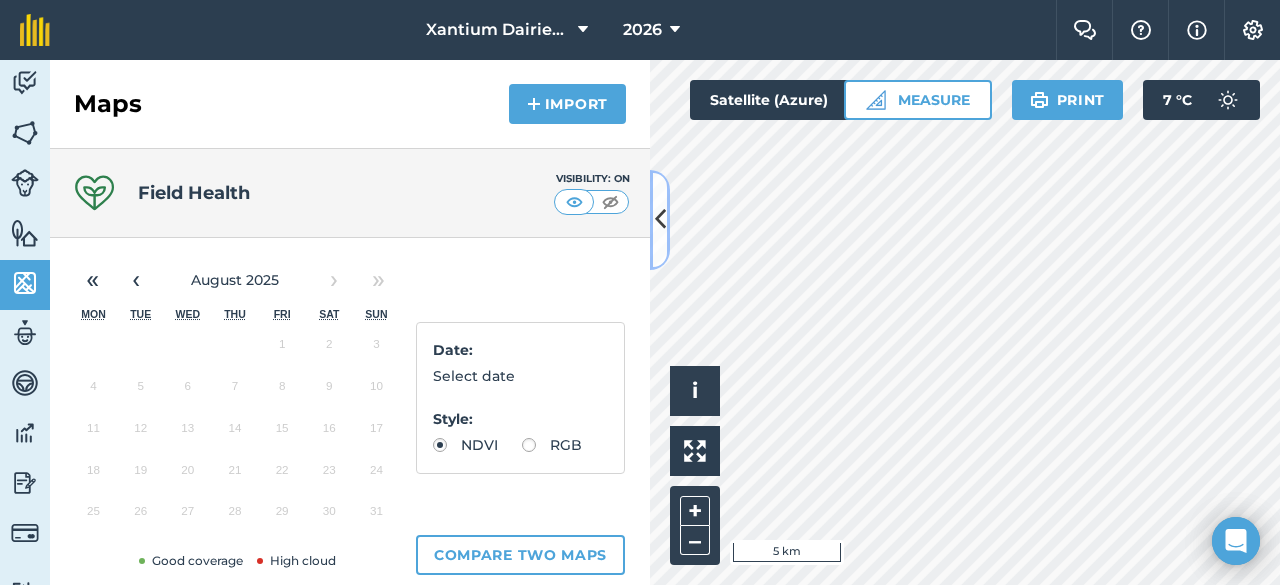 click at bounding box center [660, 219] 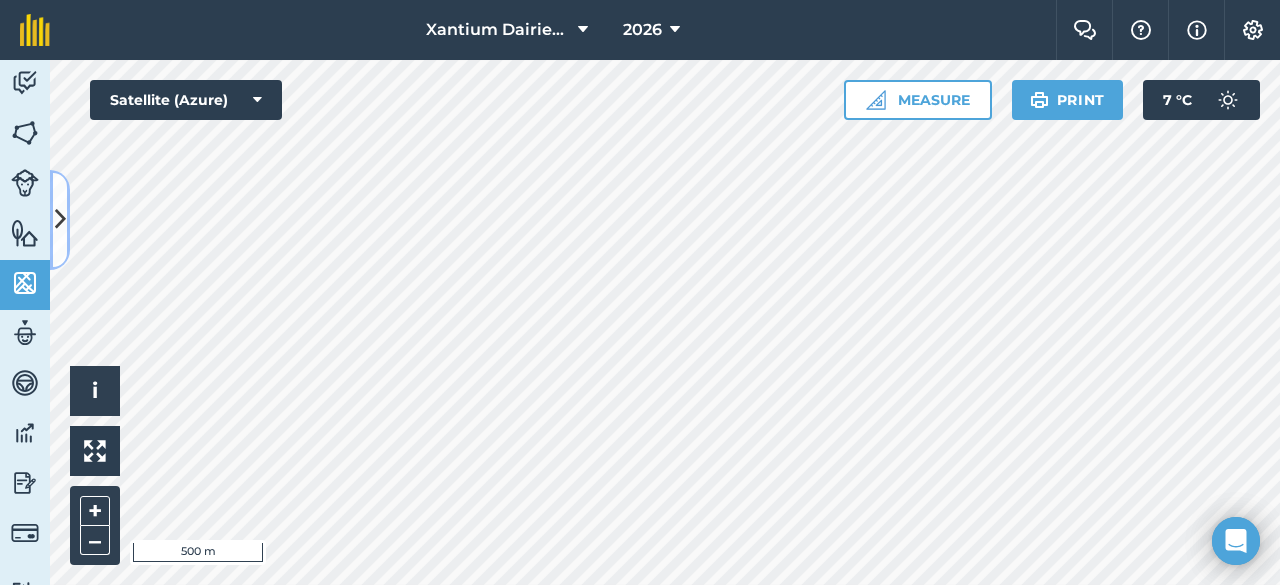 click at bounding box center [60, 219] 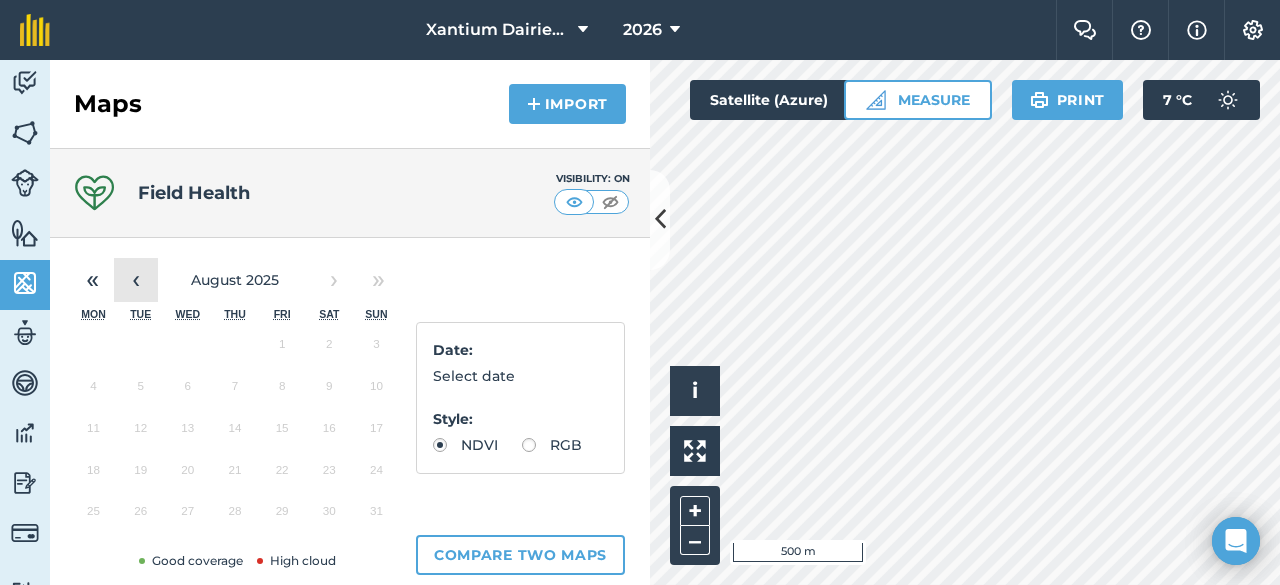 click on "‹" at bounding box center [136, 280] 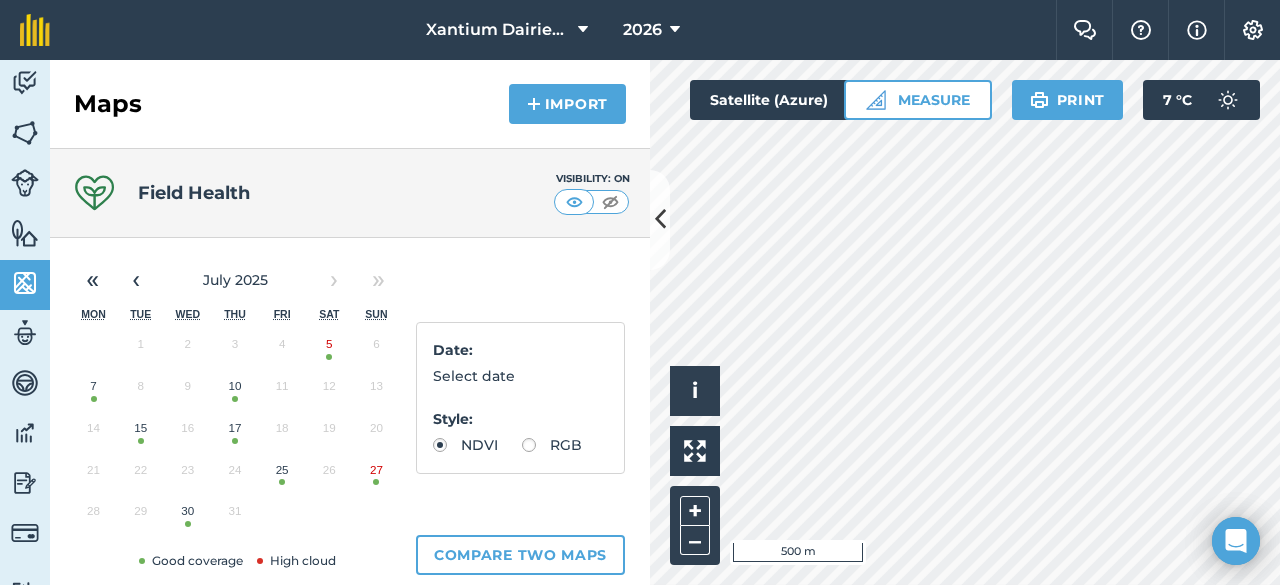 click on "30" at bounding box center (187, 516) 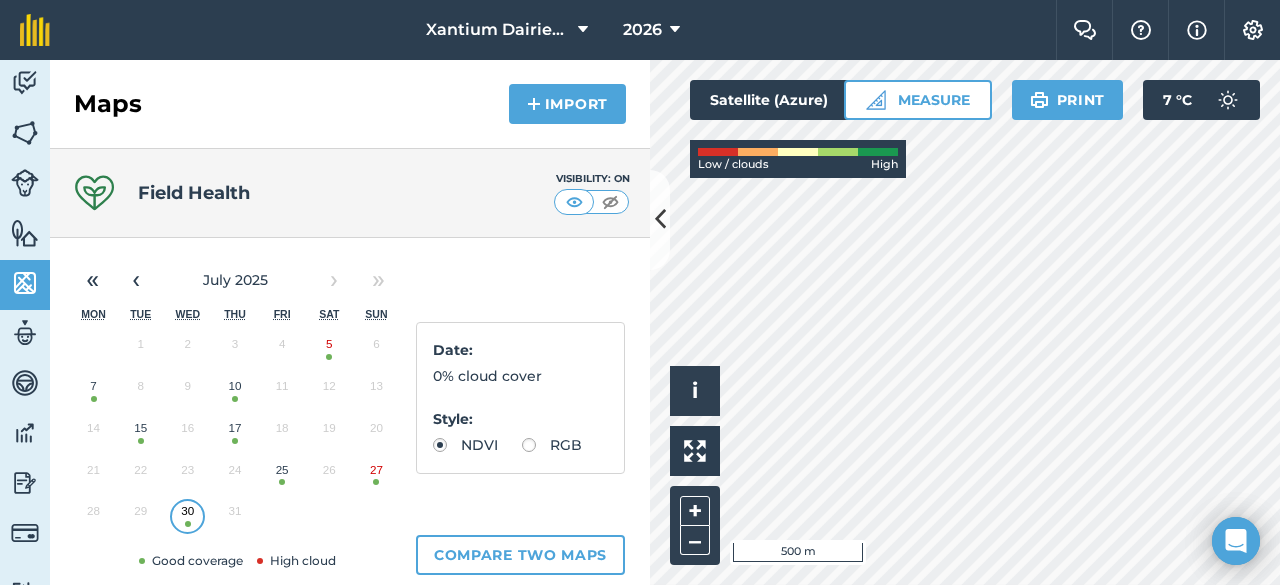 click on "RGB" at bounding box center (552, 445) 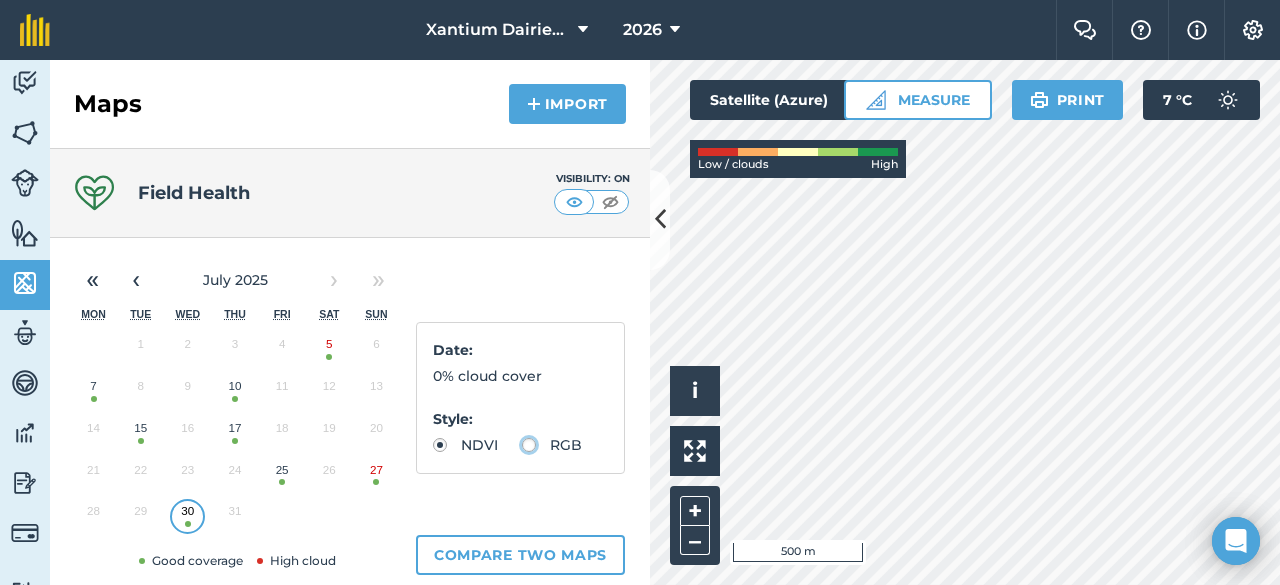 radio on "true" 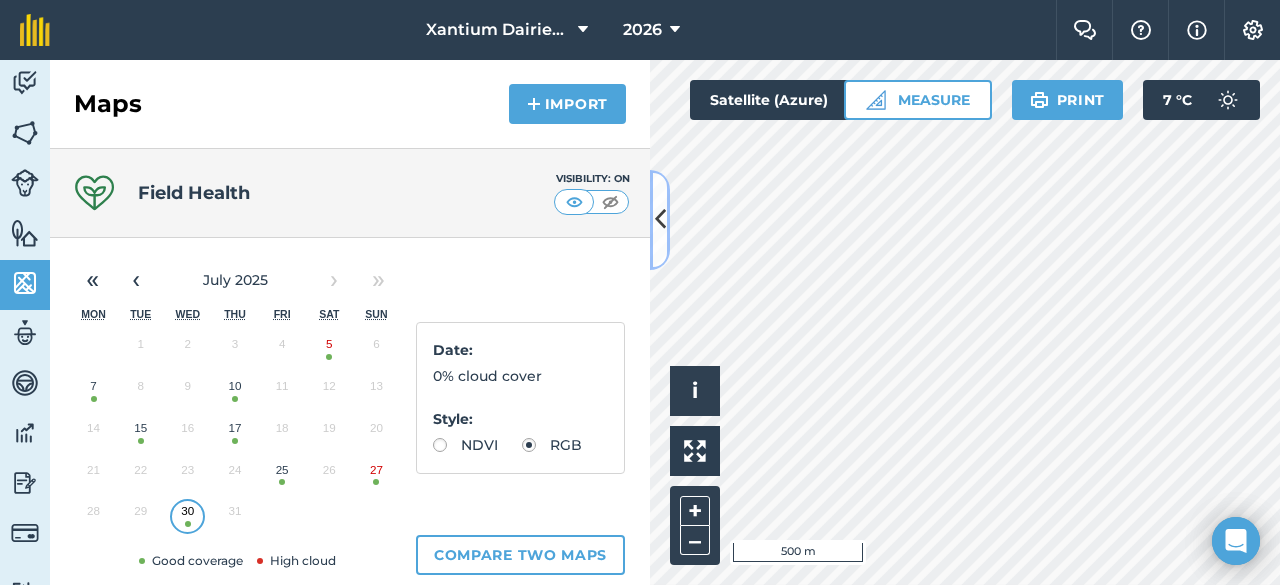 click at bounding box center (660, 219) 